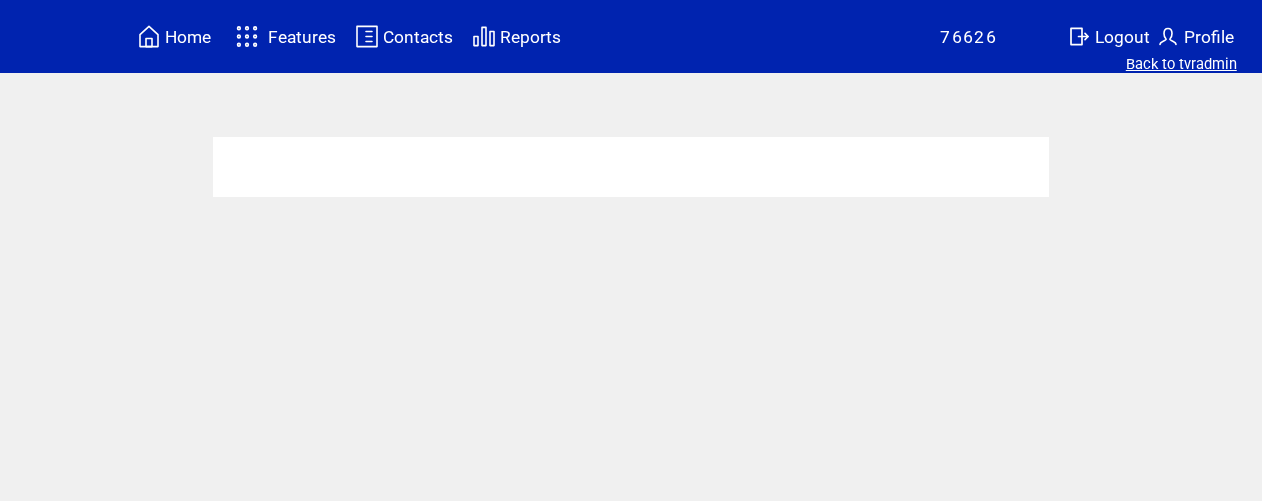 scroll, scrollTop: 0, scrollLeft: 0, axis: both 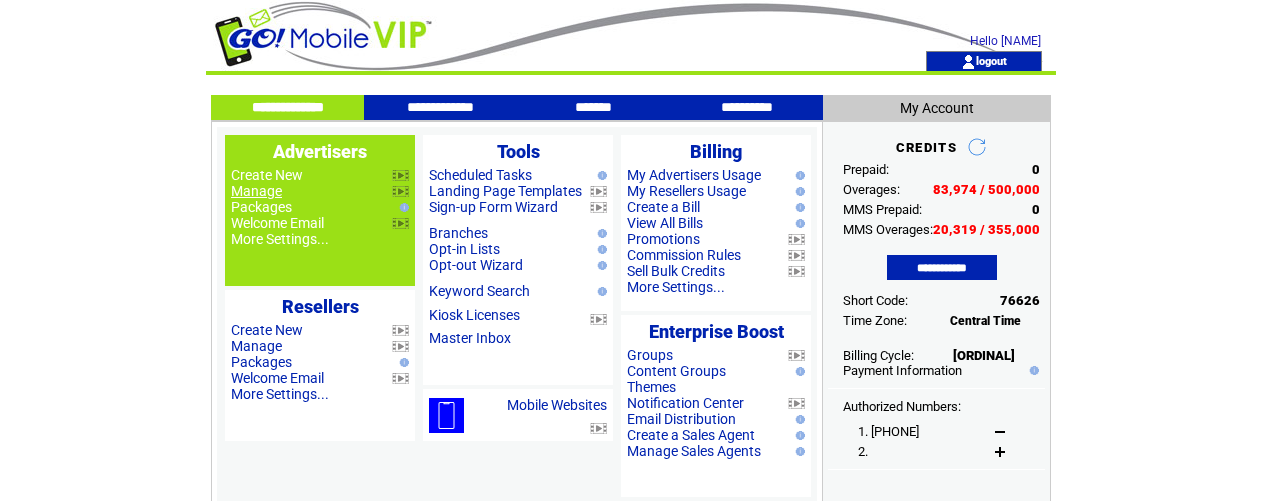 click on "Manage" at bounding box center (256, 191) 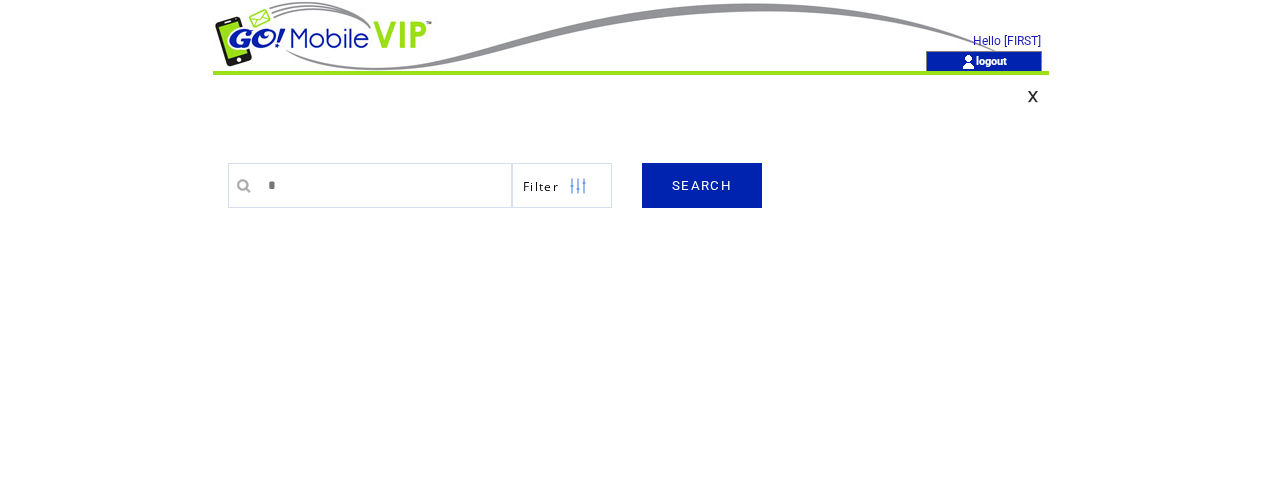 scroll, scrollTop: 0, scrollLeft: 0, axis: both 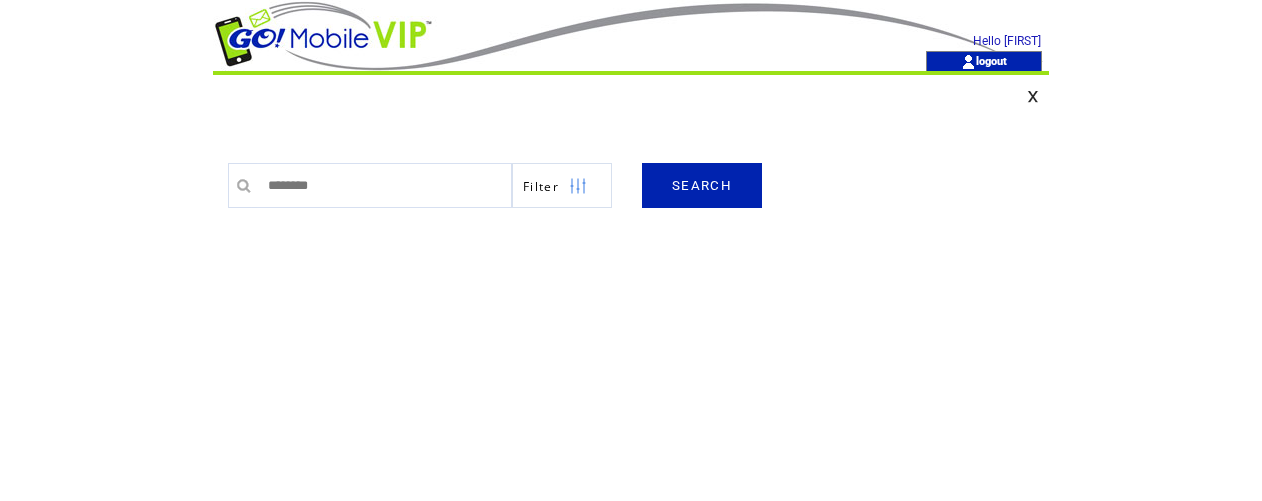 type on "********" 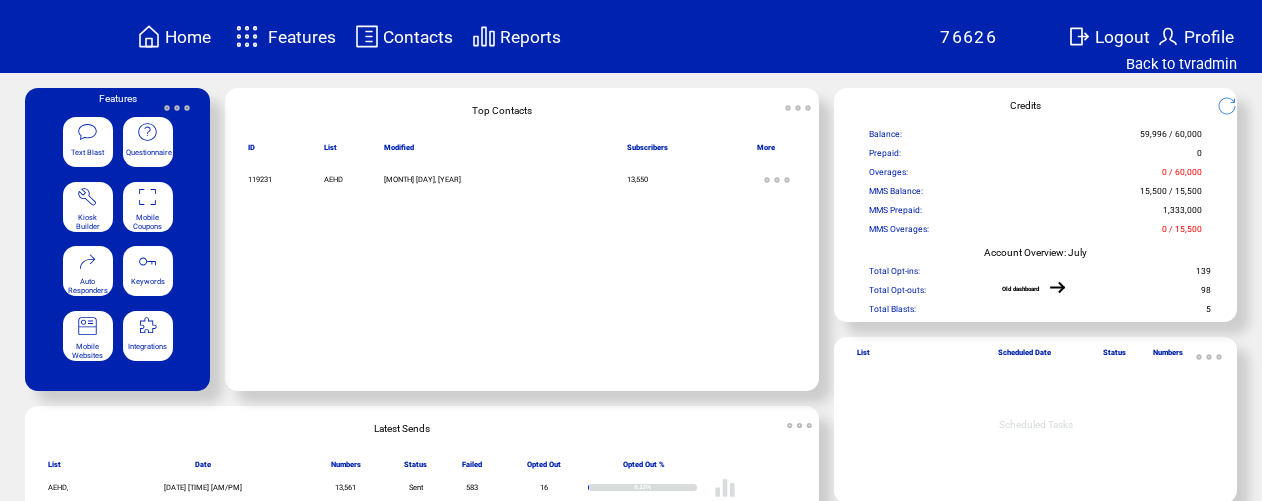 scroll, scrollTop: 0, scrollLeft: 0, axis: both 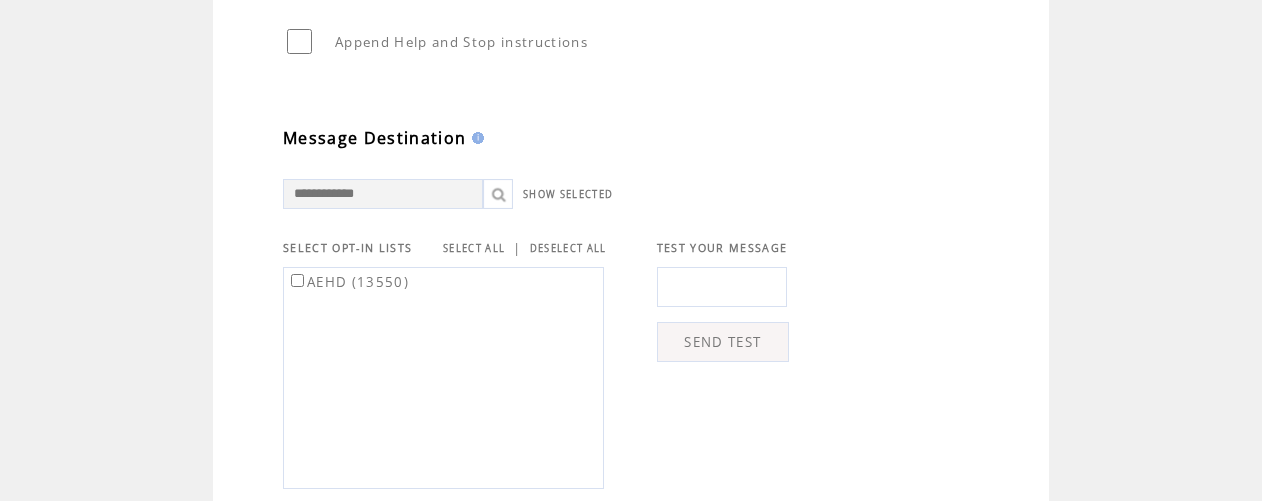 type on "**********" 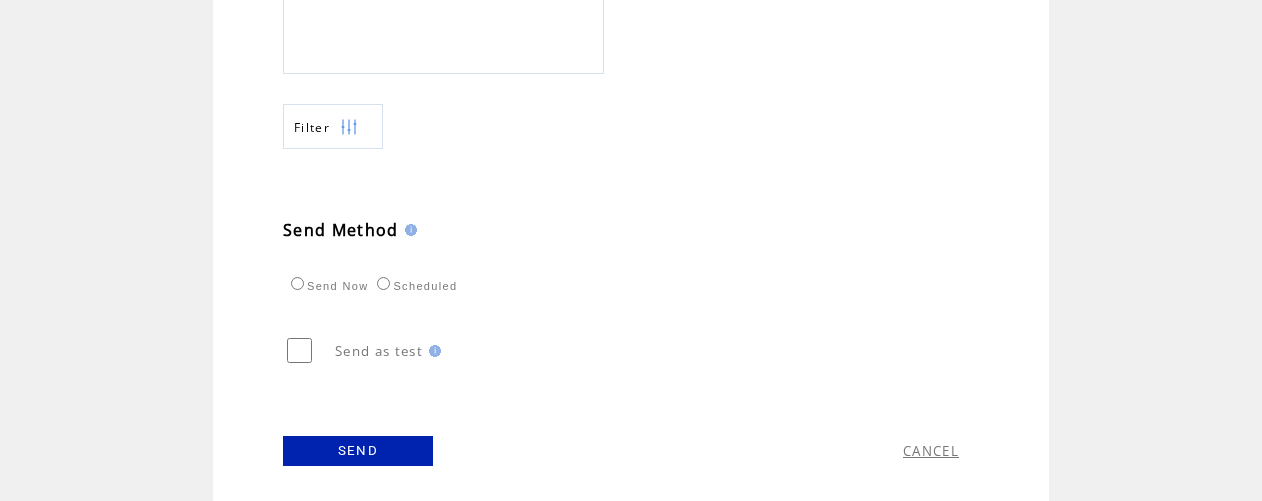 scroll, scrollTop: 982, scrollLeft: 0, axis: vertical 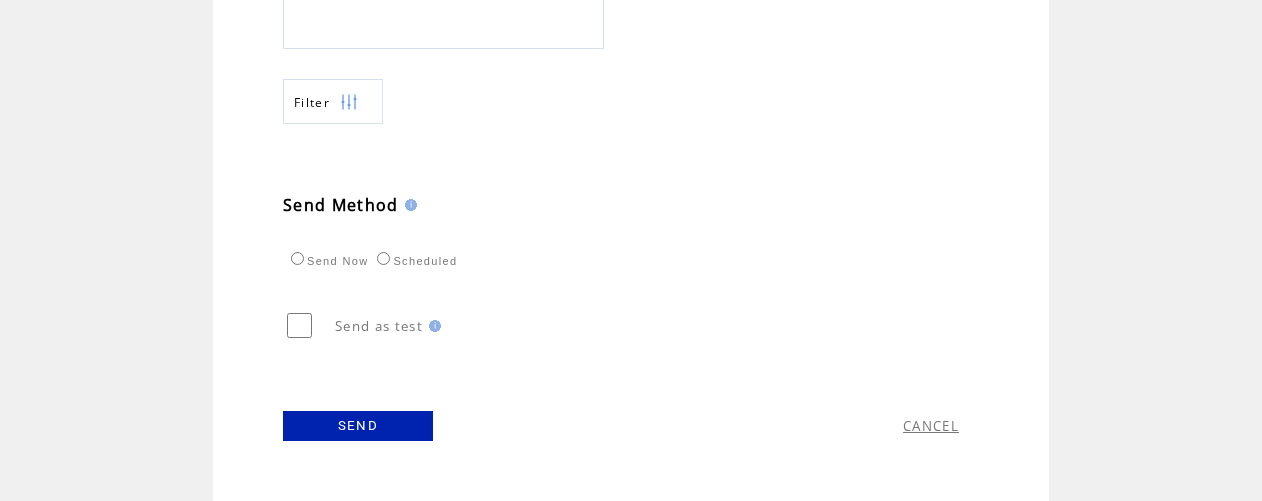 click on "SEND" at bounding box center [358, 426] 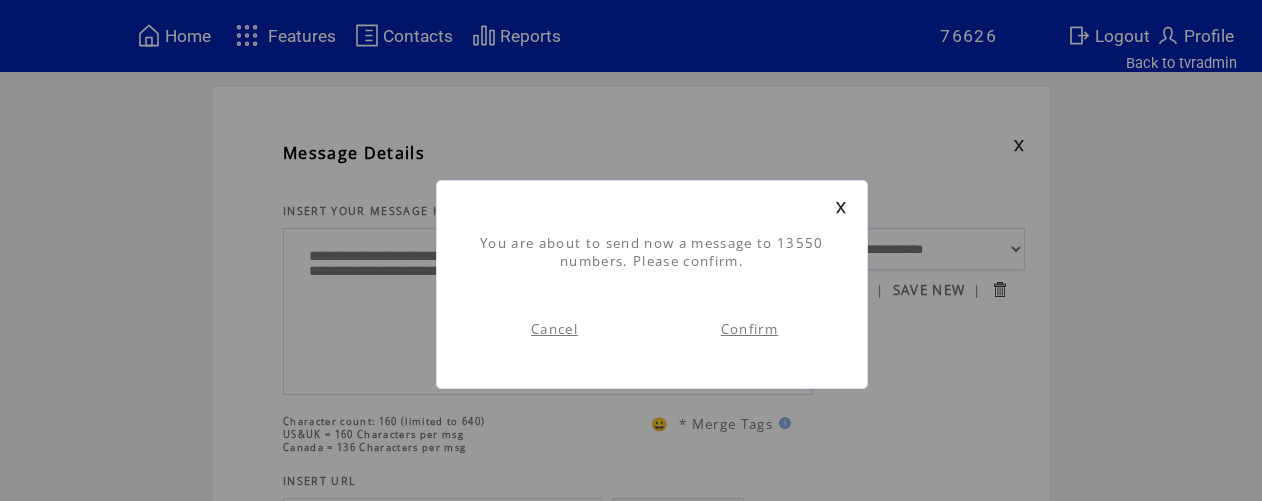 scroll, scrollTop: 1, scrollLeft: 0, axis: vertical 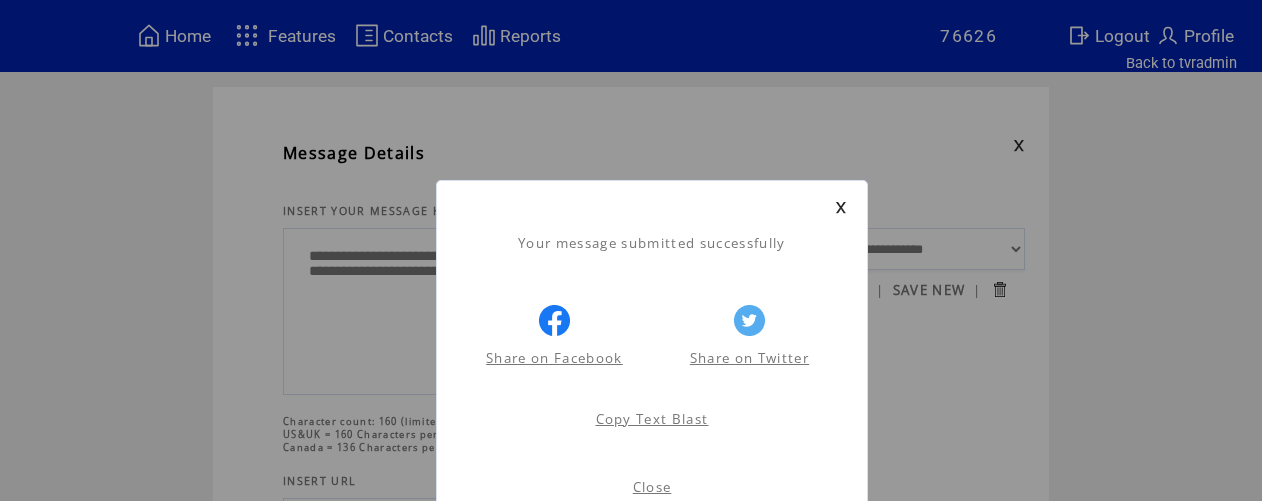 click at bounding box center (841, 207) 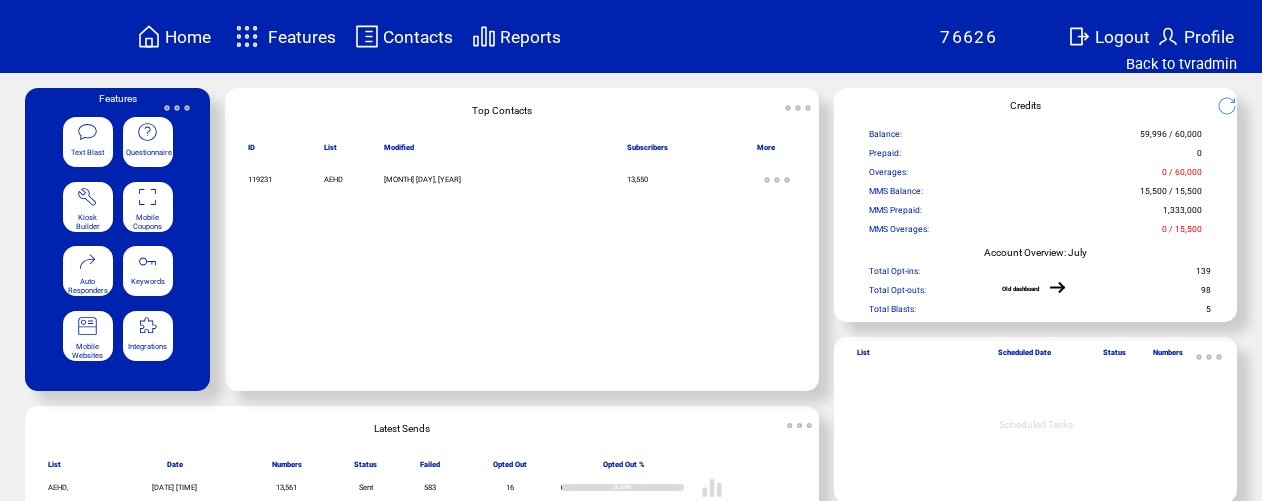 scroll, scrollTop: 0, scrollLeft: 0, axis: both 